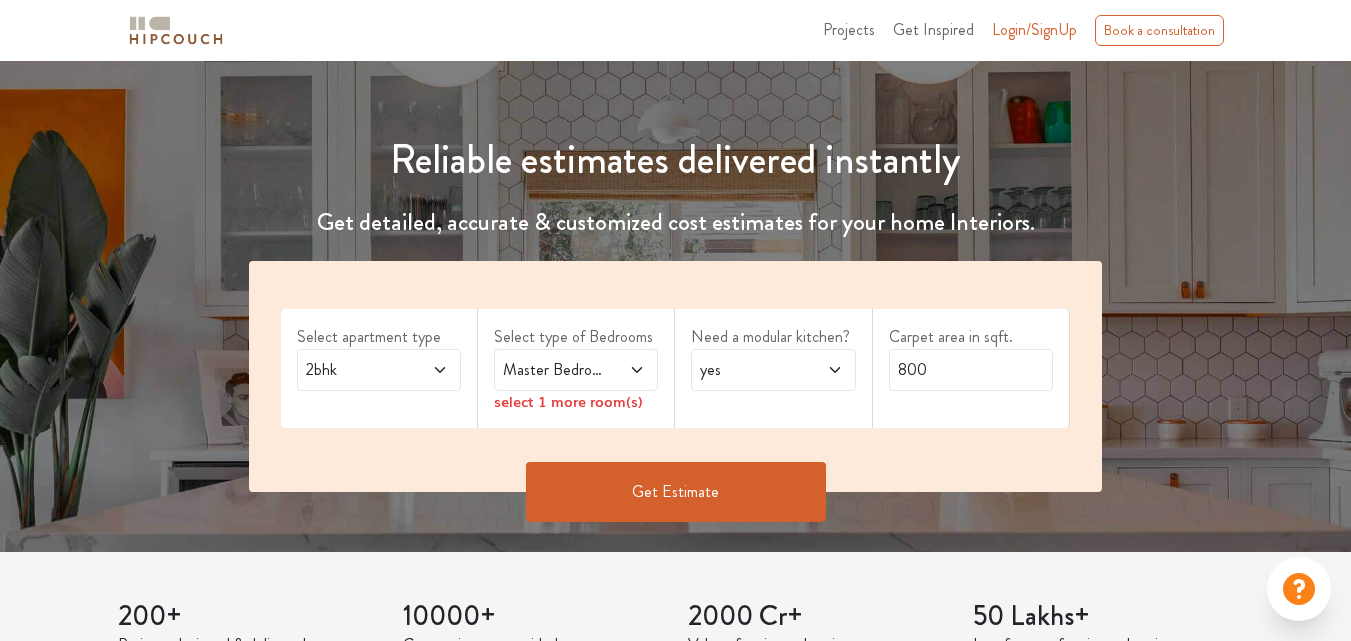 scroll, scrollTop: 305, scrollLeft: 0, axis: vertical 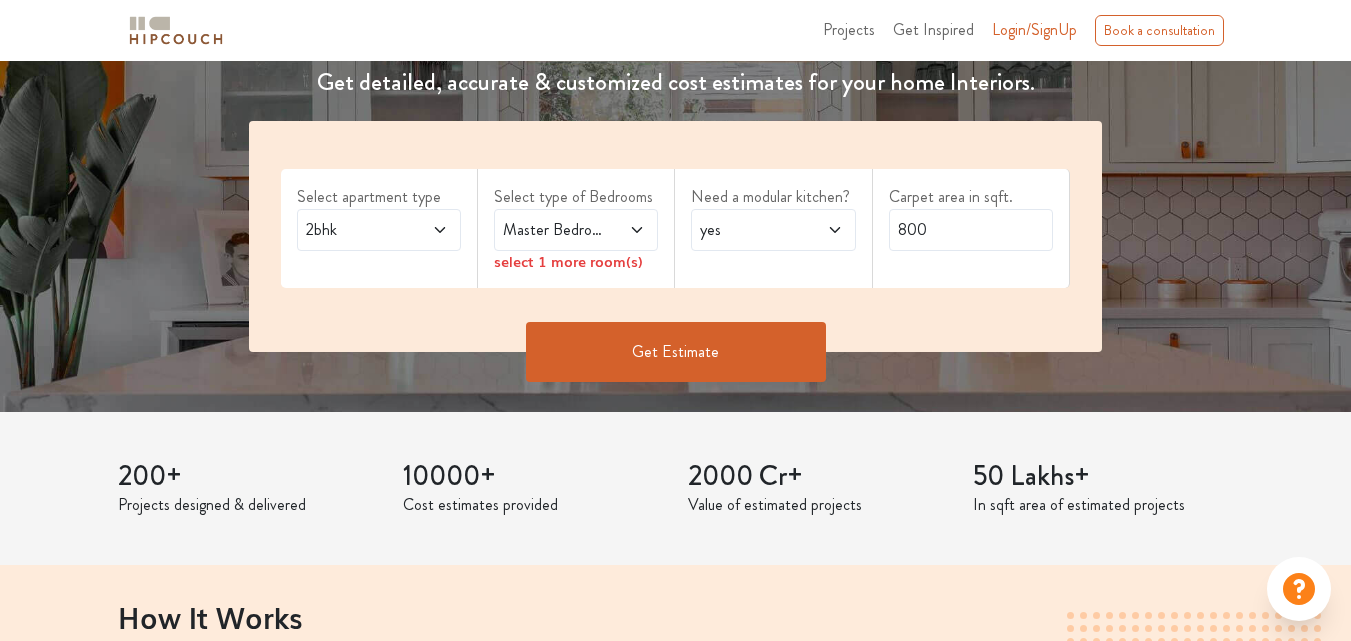 click on "2bhk" at bounding box center [379, 230] 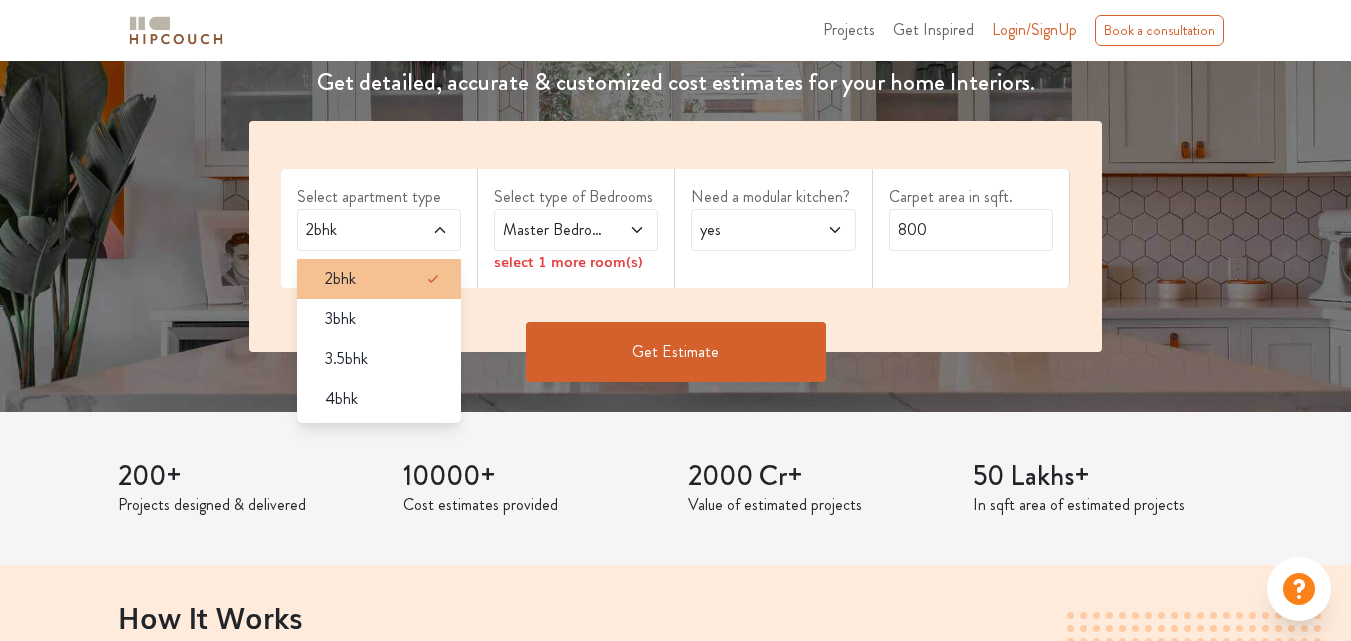click on "2bhk" at bounding box center (385, 279) 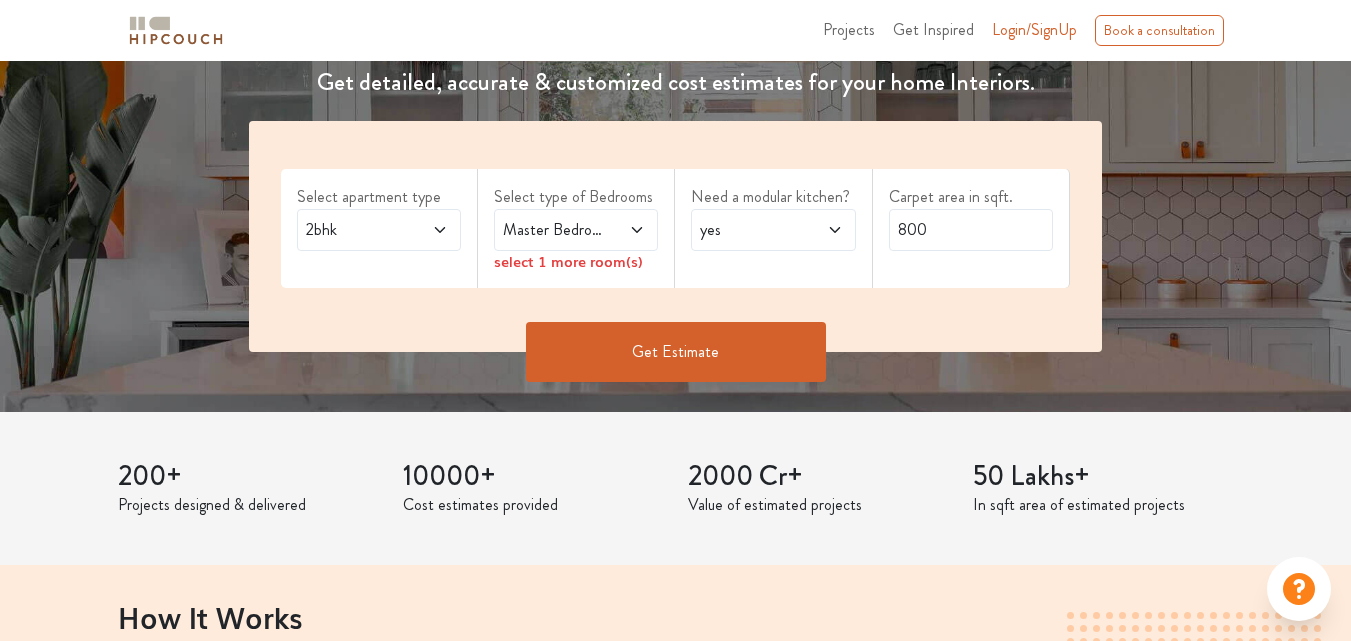 click at bounding box center [627, 230] 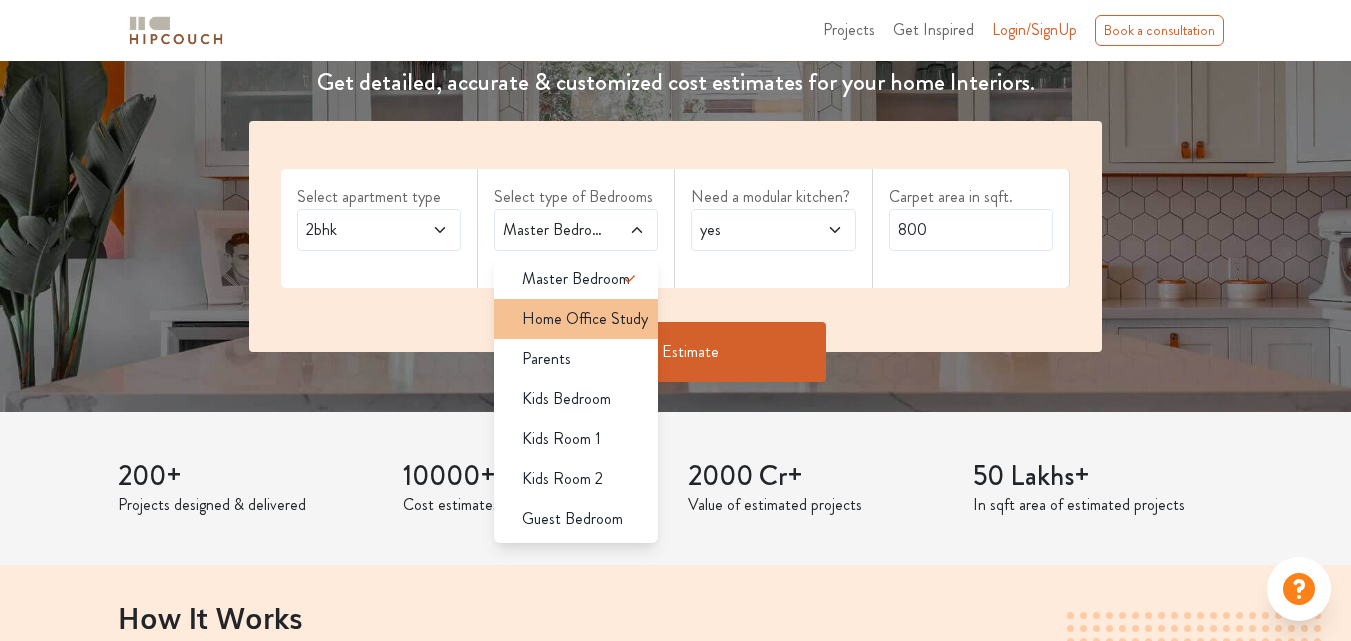 click on "Home Office Study" at bounding box center (576, 319) 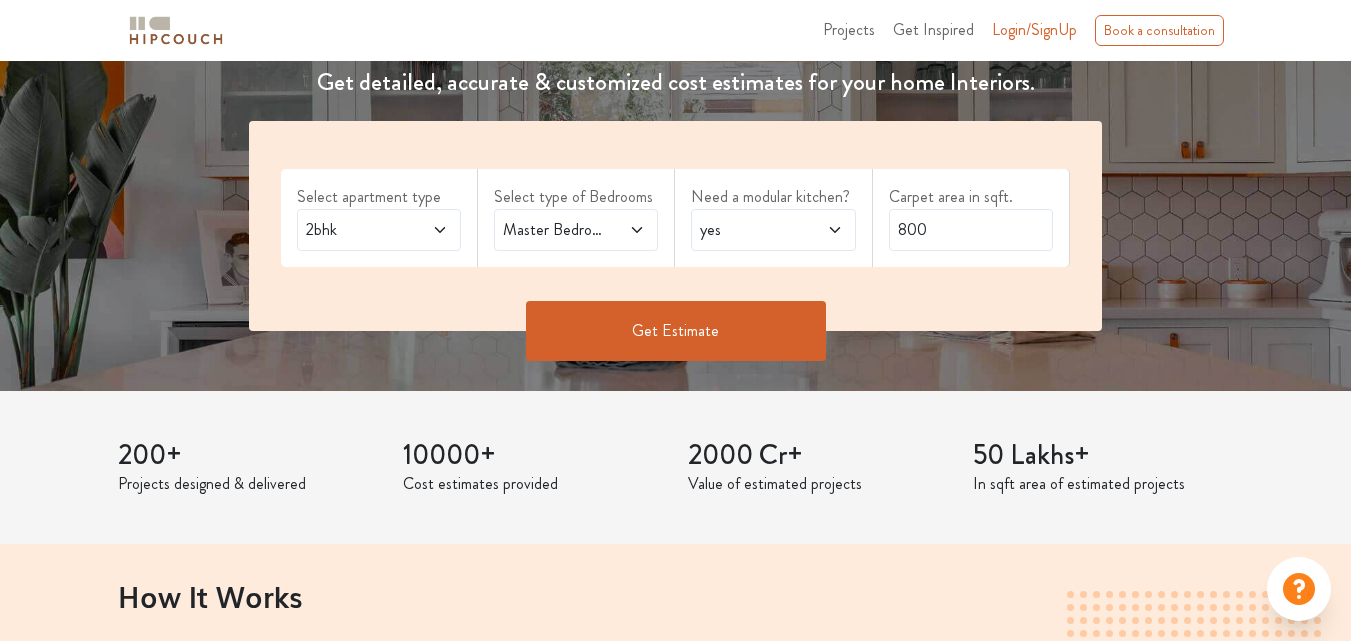 click on "Master Bedroom,Home Office Study" at bounding box center [554, 230] 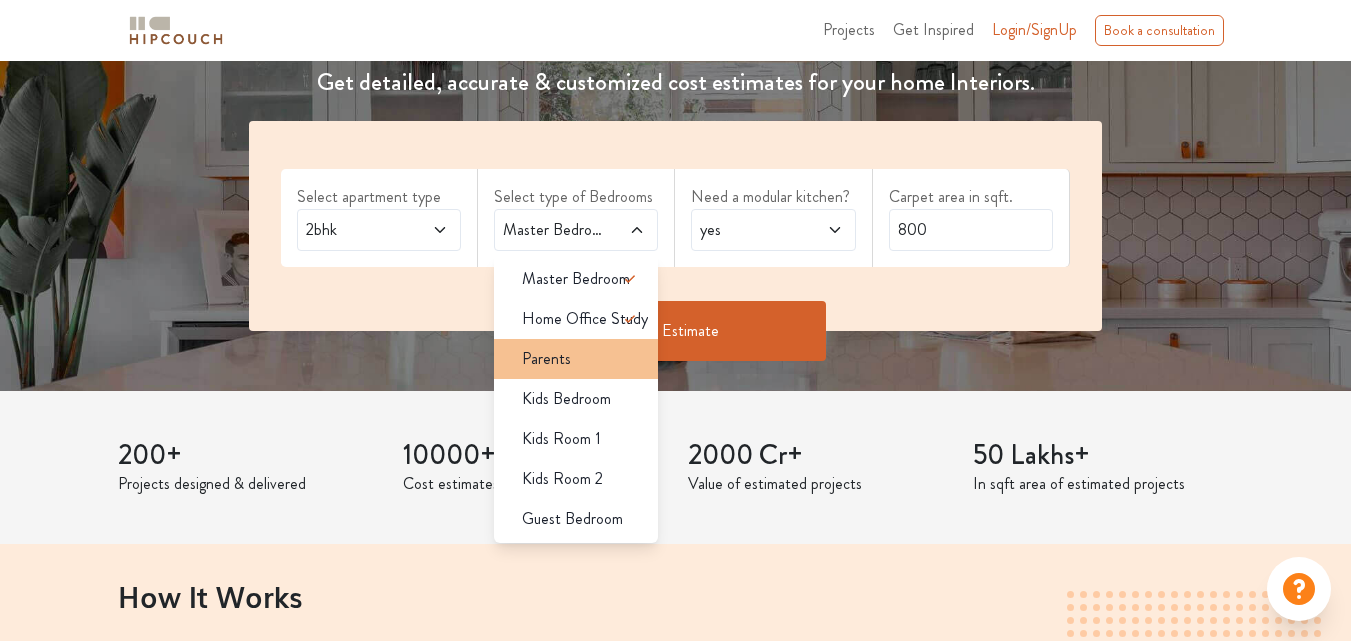 click on "Parents" at bounding box center (582, 359) 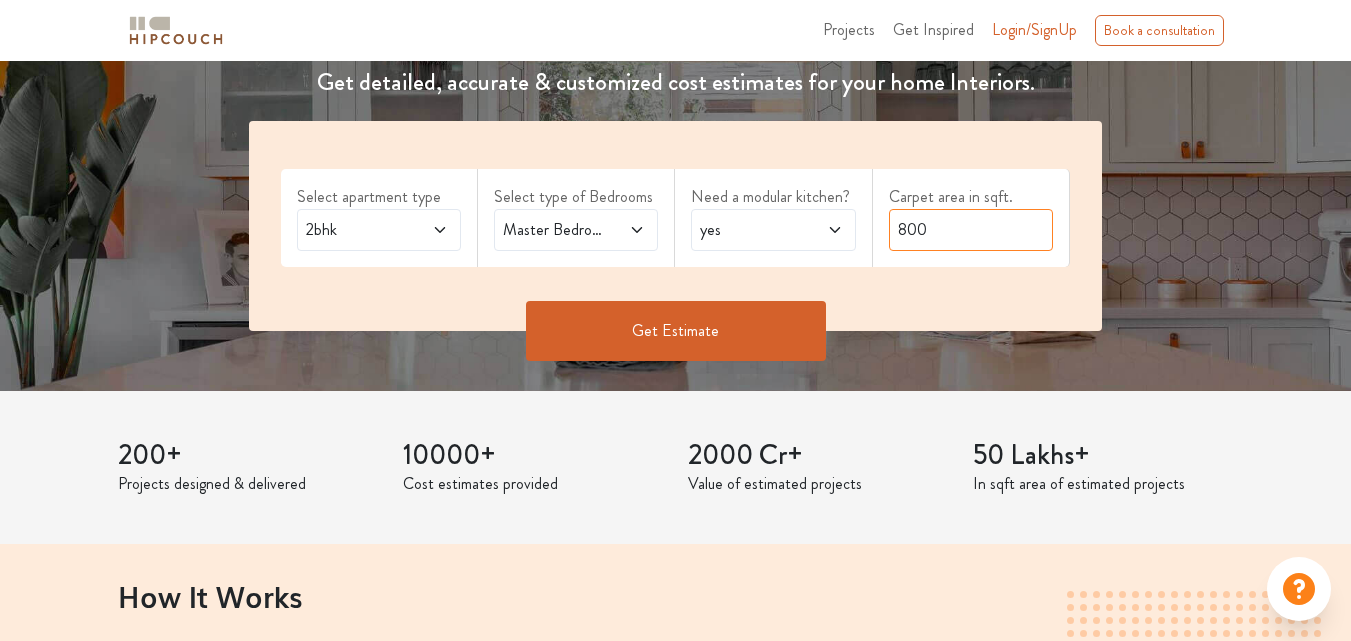 click on "800" at bounding box center (971, 230) 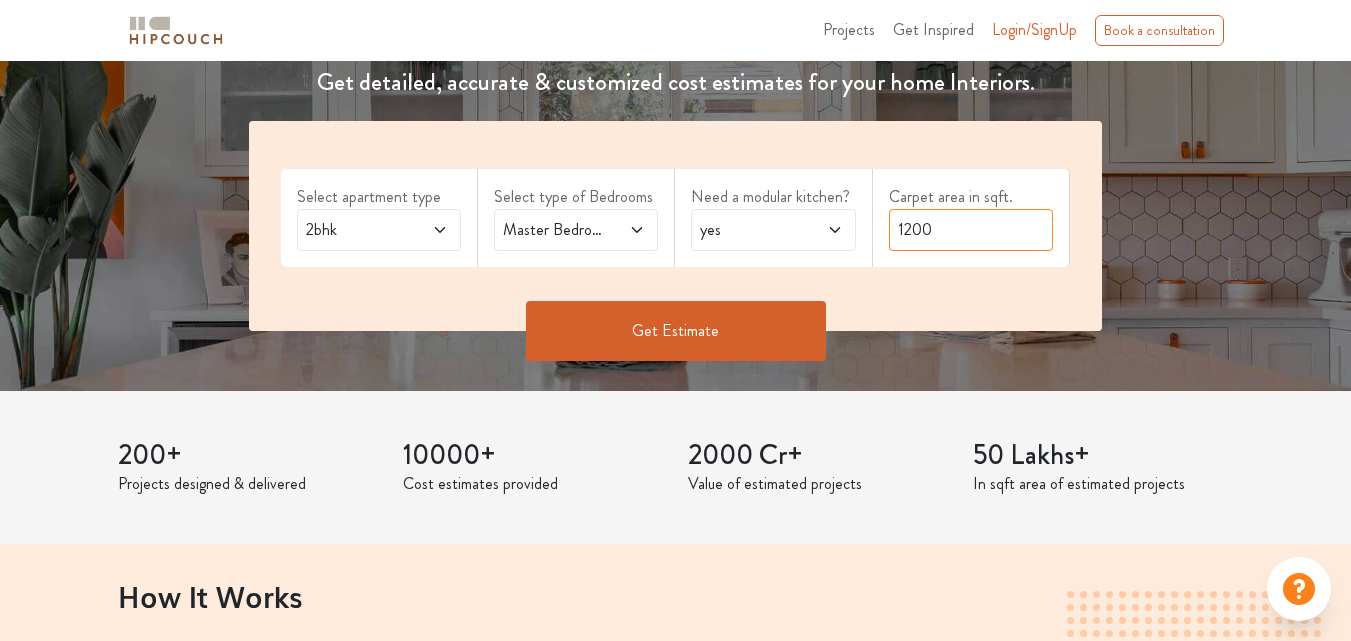 type on "1200" 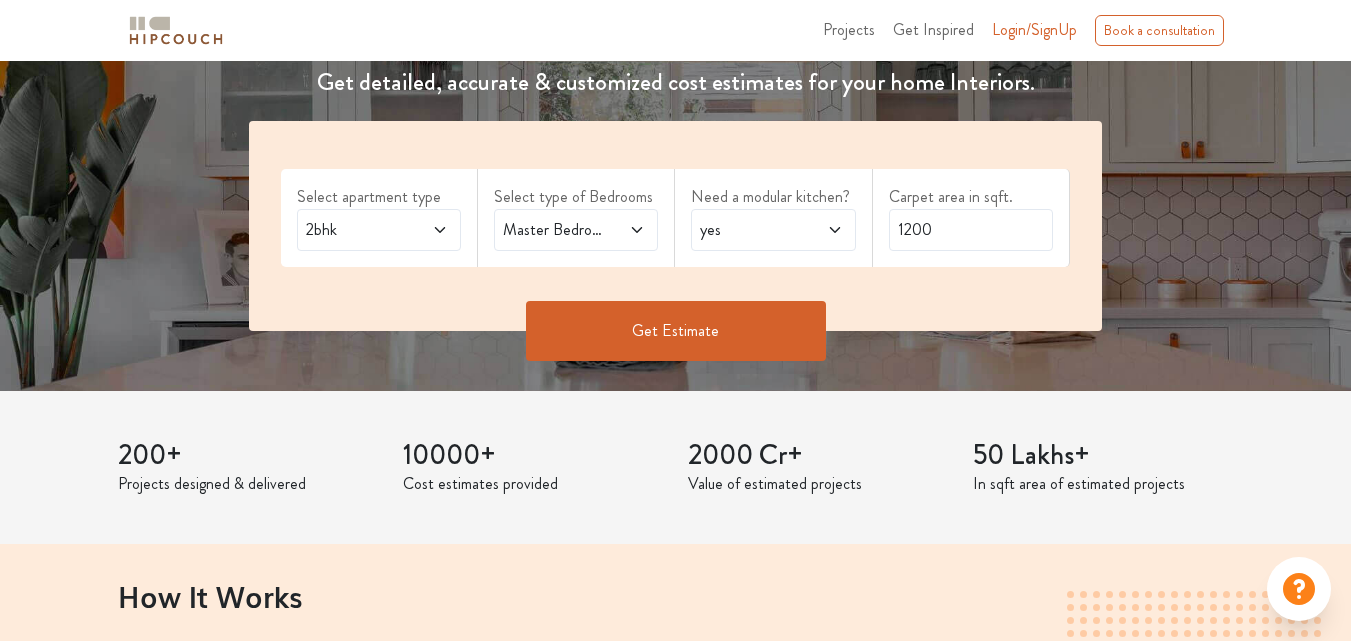 click on "Get Estimate" at bounding box center (676, 331) 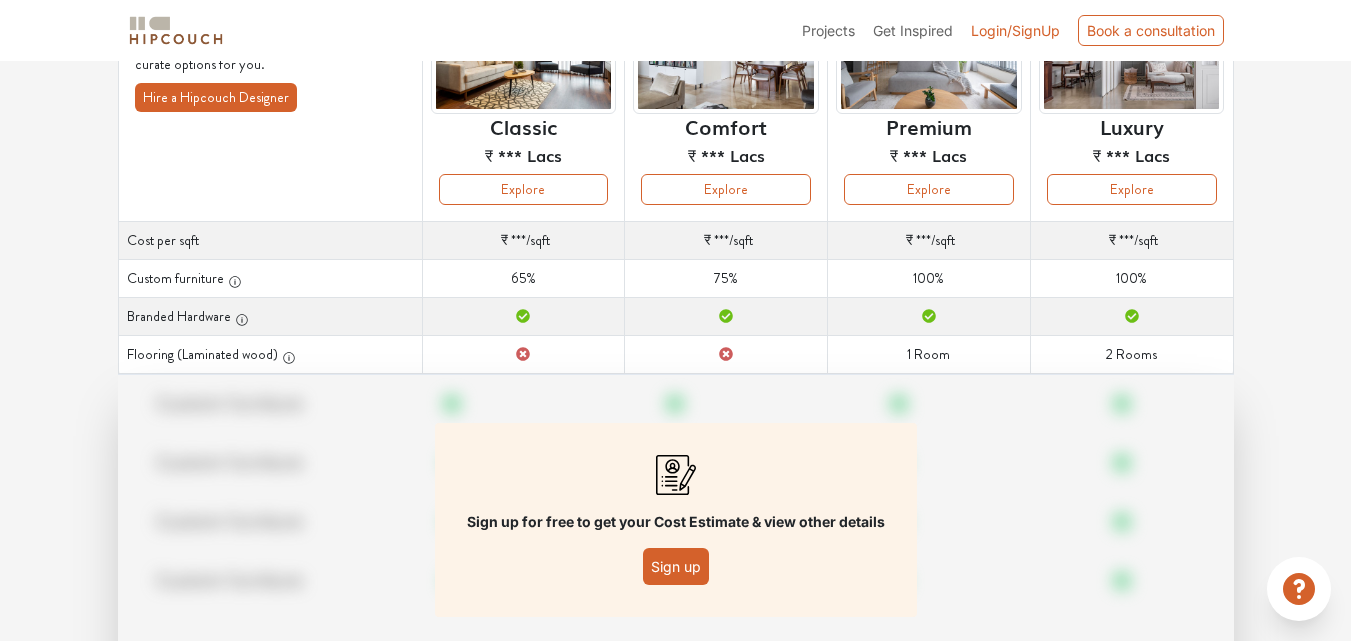 scroll, scrollTop: 206, scrollLeft: 0, axis: vertical 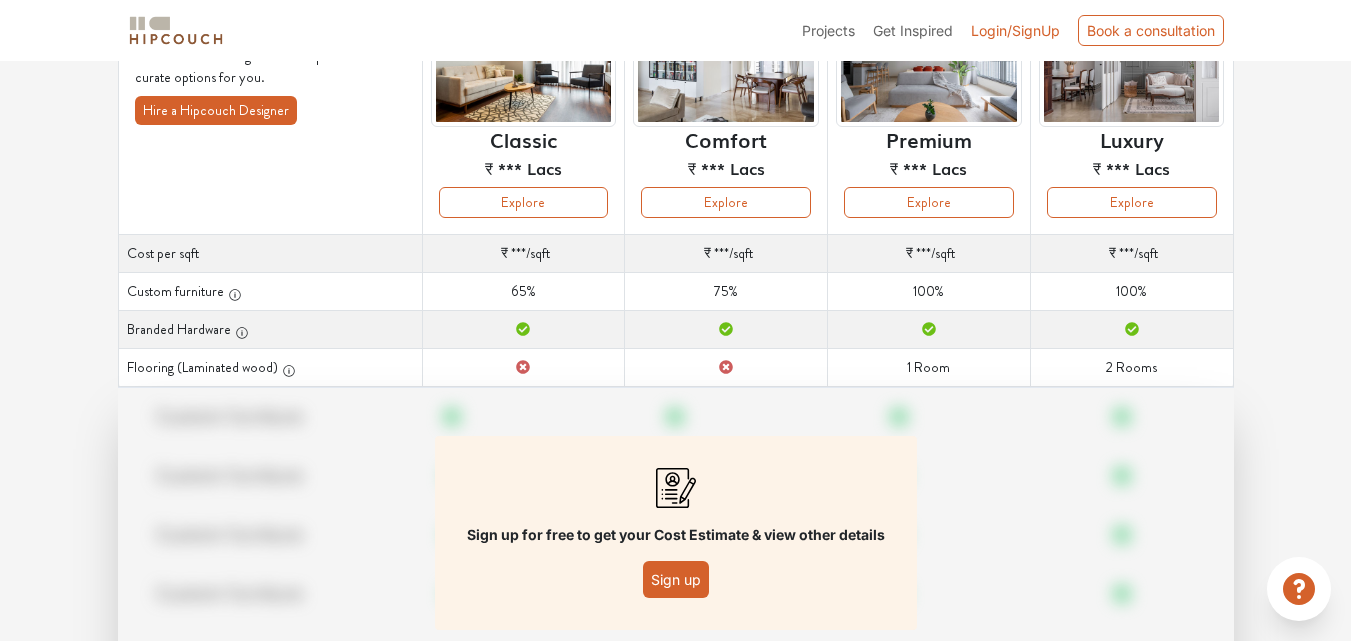 click on "Sign up" at bounding box center (676, 579) 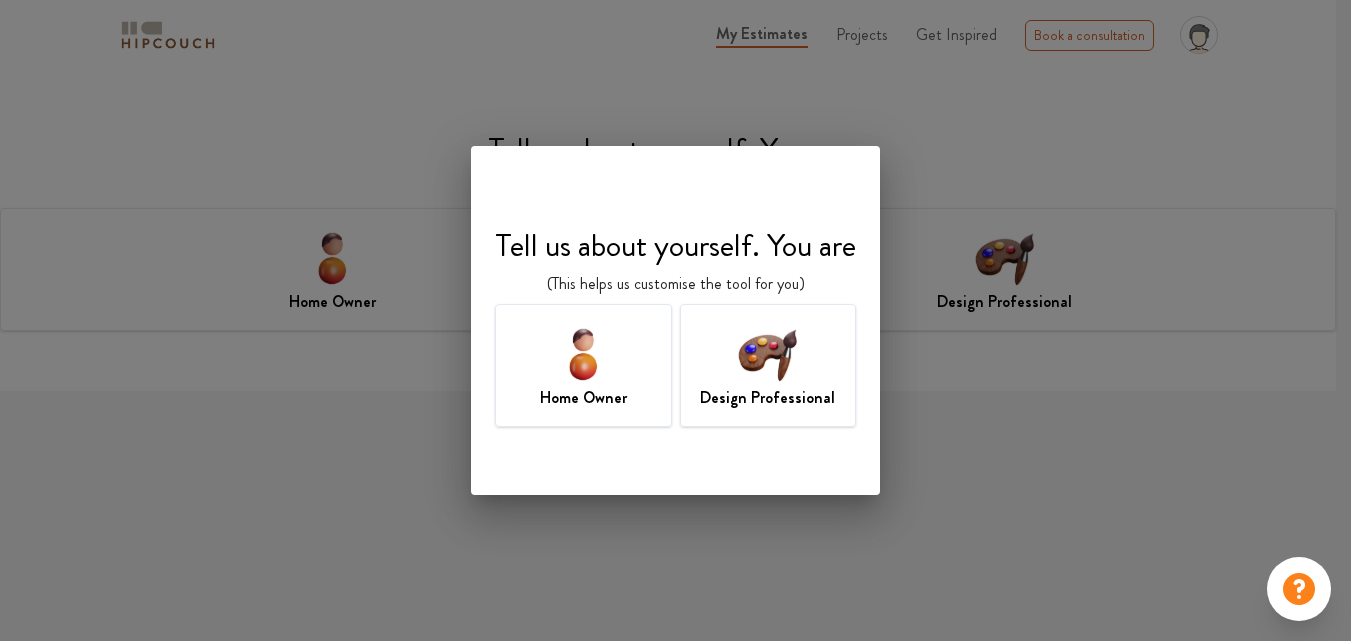scroll, scrollTop: 0, scrollLeft: 0, axis: both 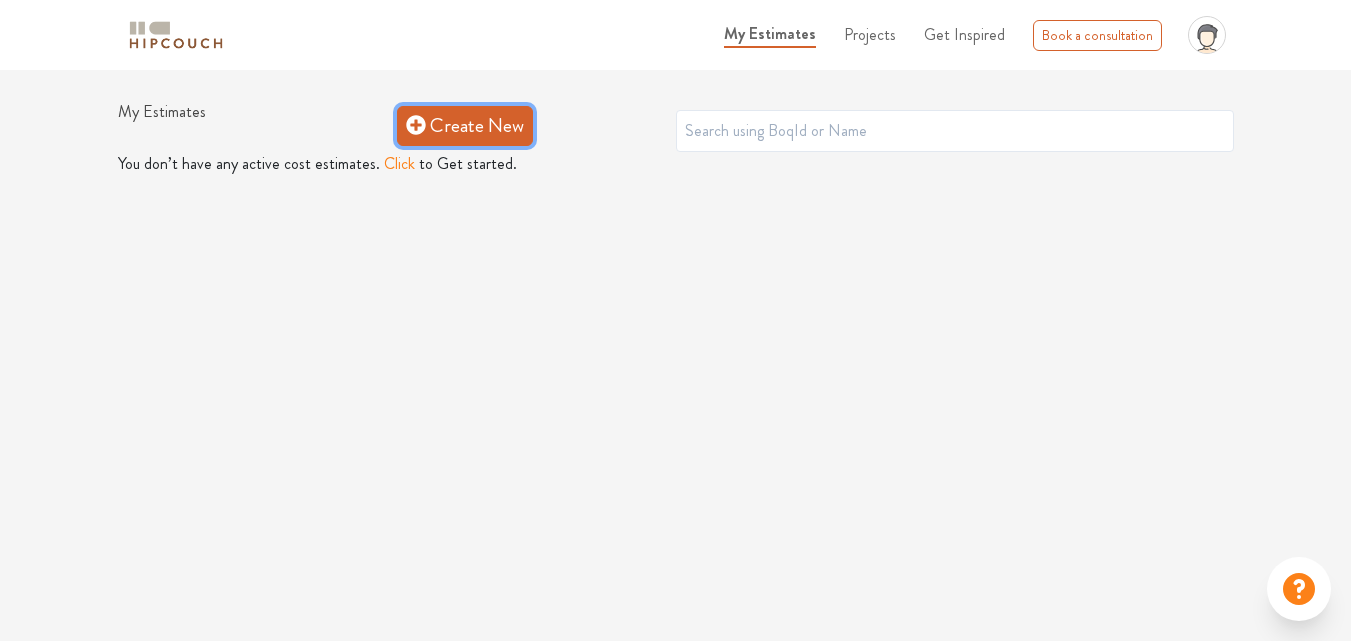 click on "Create New" at bounding box center (465, 126) 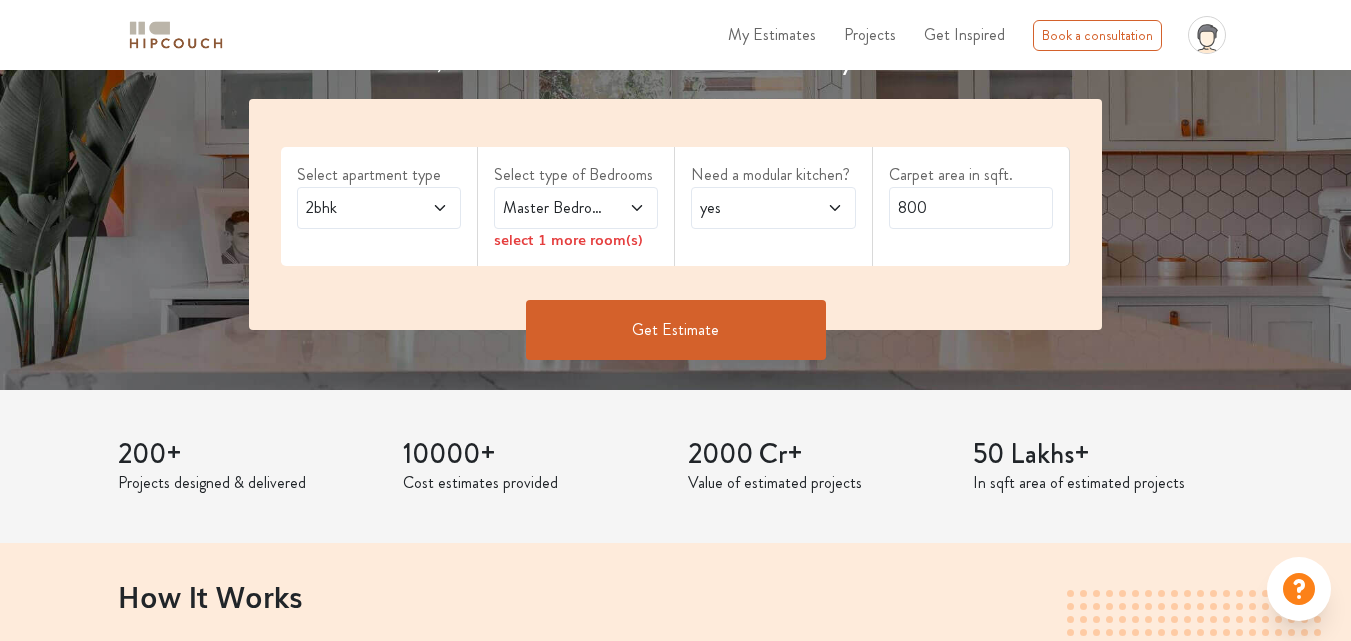 scroll, scrollTop: 337, scrollLeft: 0, axis: vertical 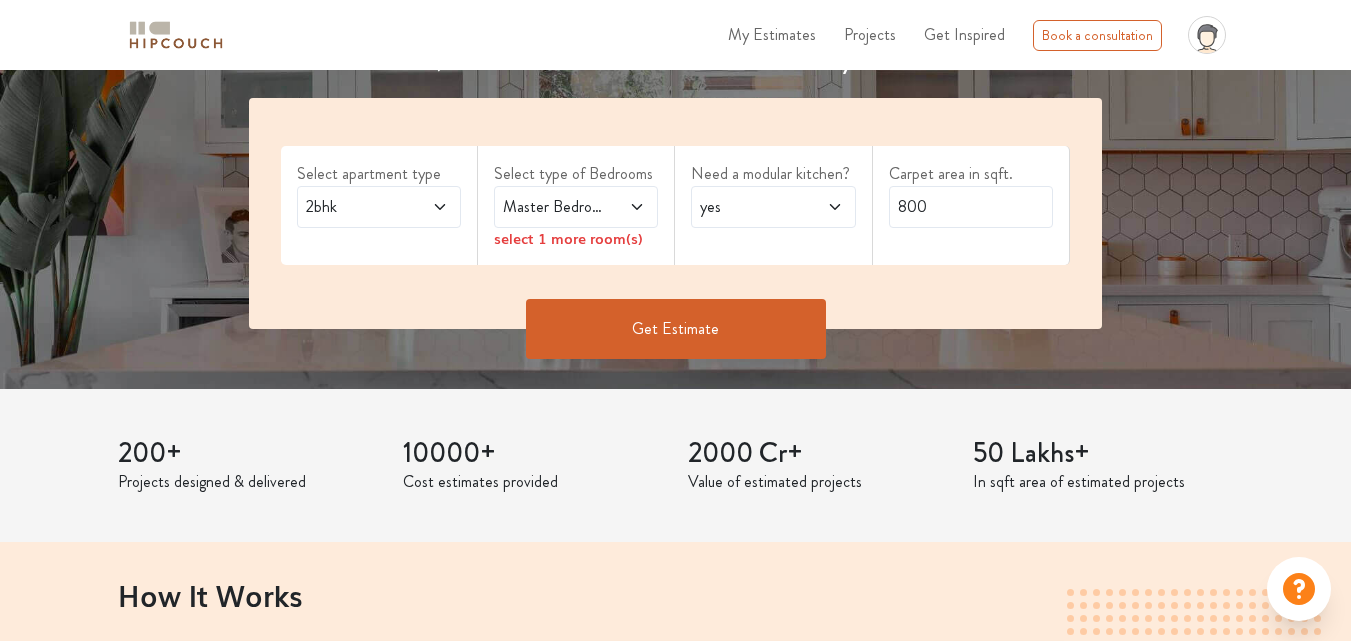 click on "Master Bedroom" at bounding box center (554, 207) 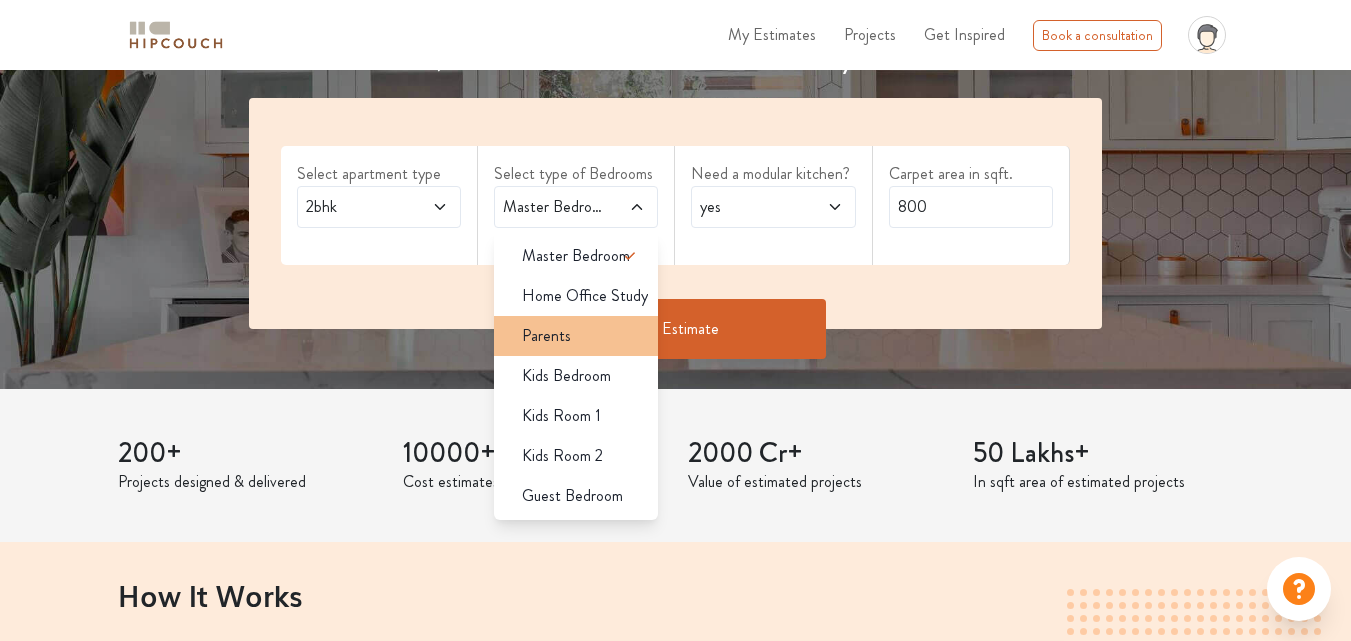 click on "Parents" at bounding box center (582, 336) 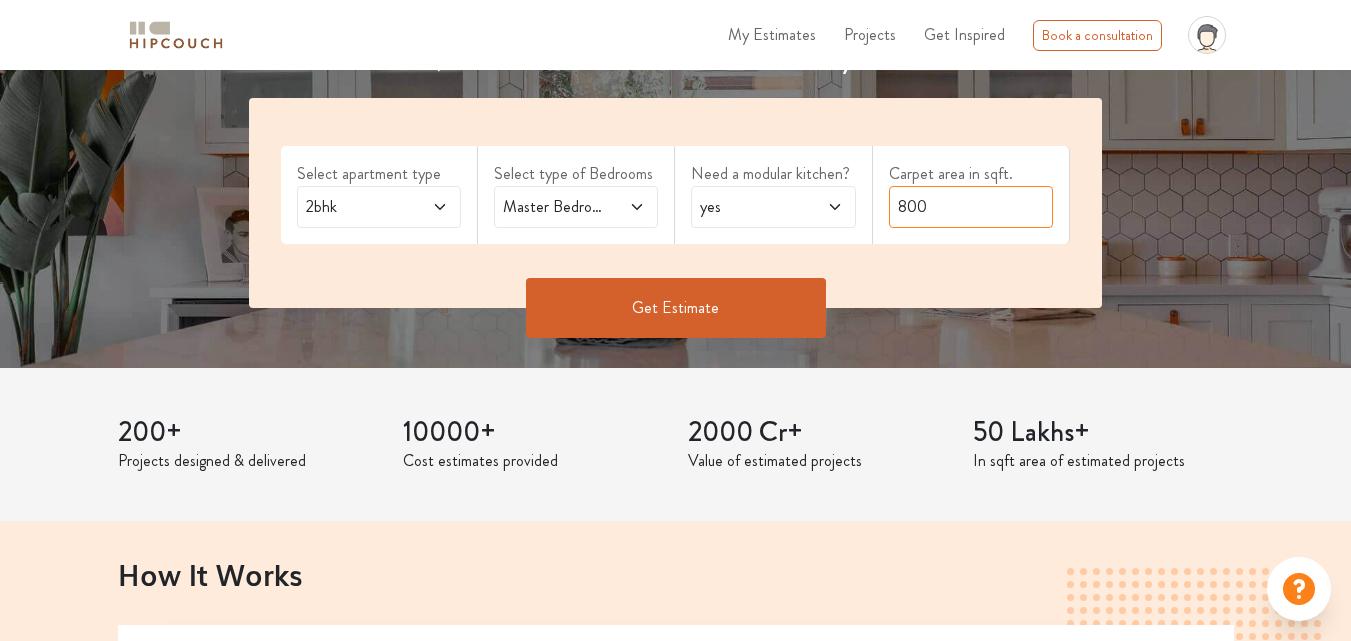 drag, startPoint x: 795, startPoint y: 222, endPoint x: 613, endPoint y: 243, distance: 183.20753 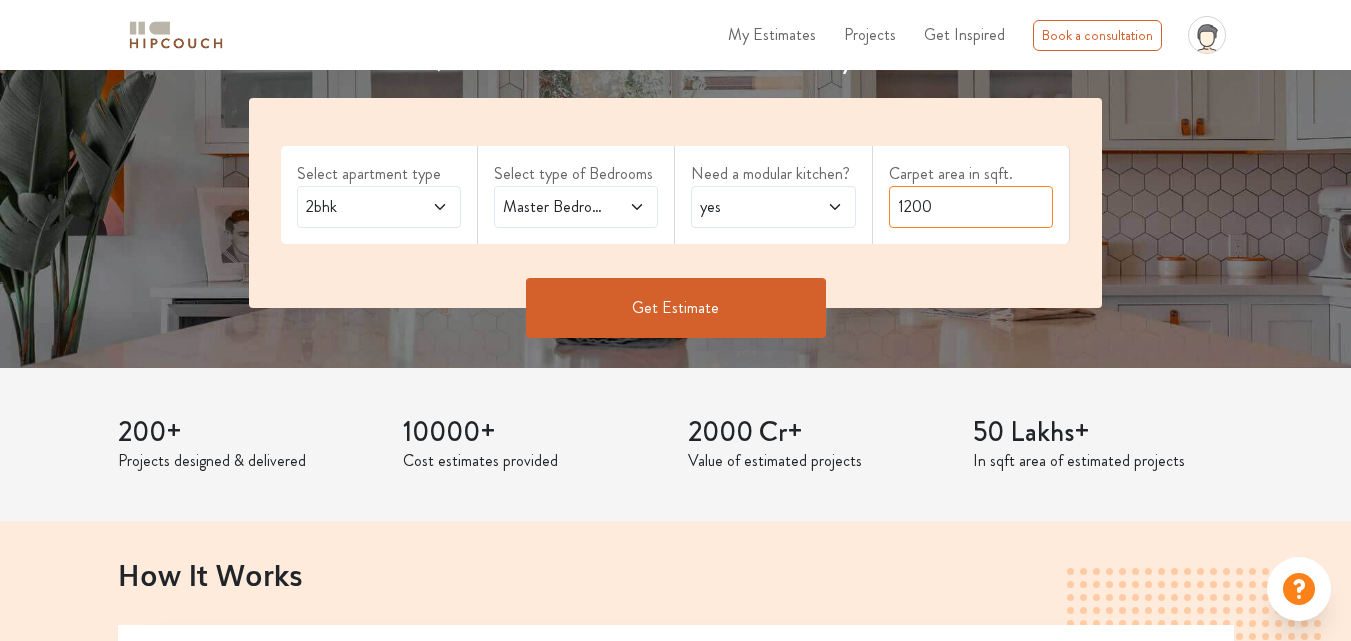 type on "1200" 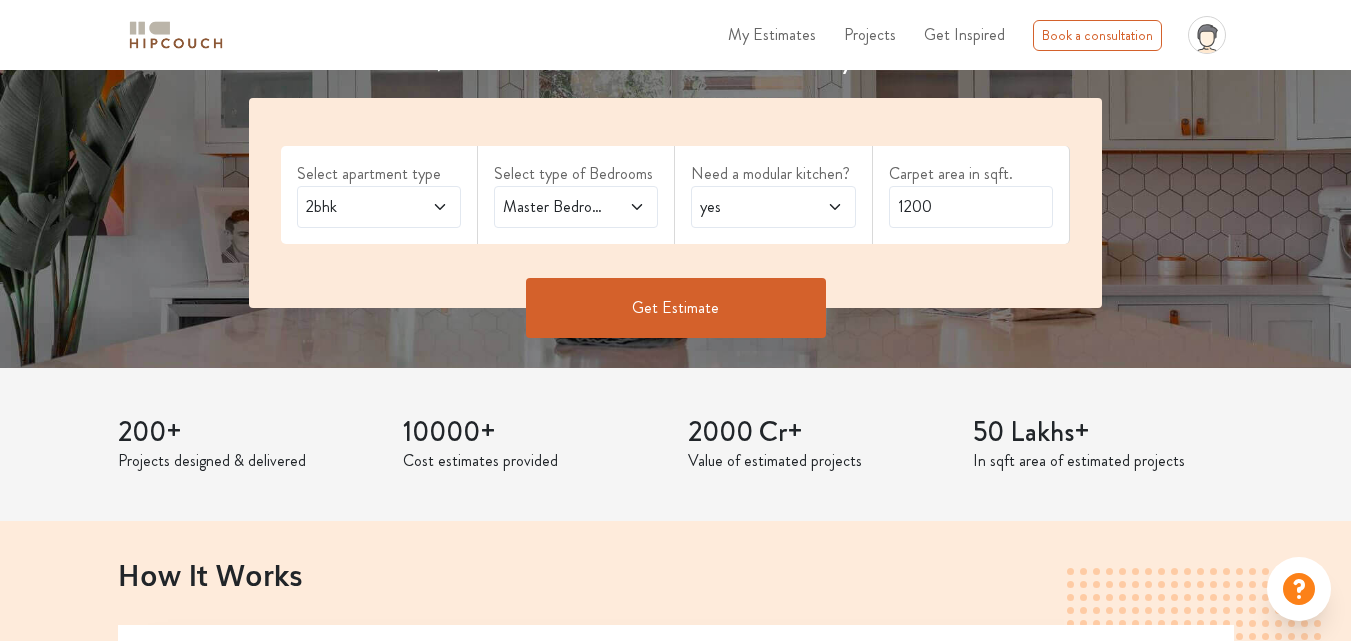 click on "Get Estimate" at bounding box center (675, 338) 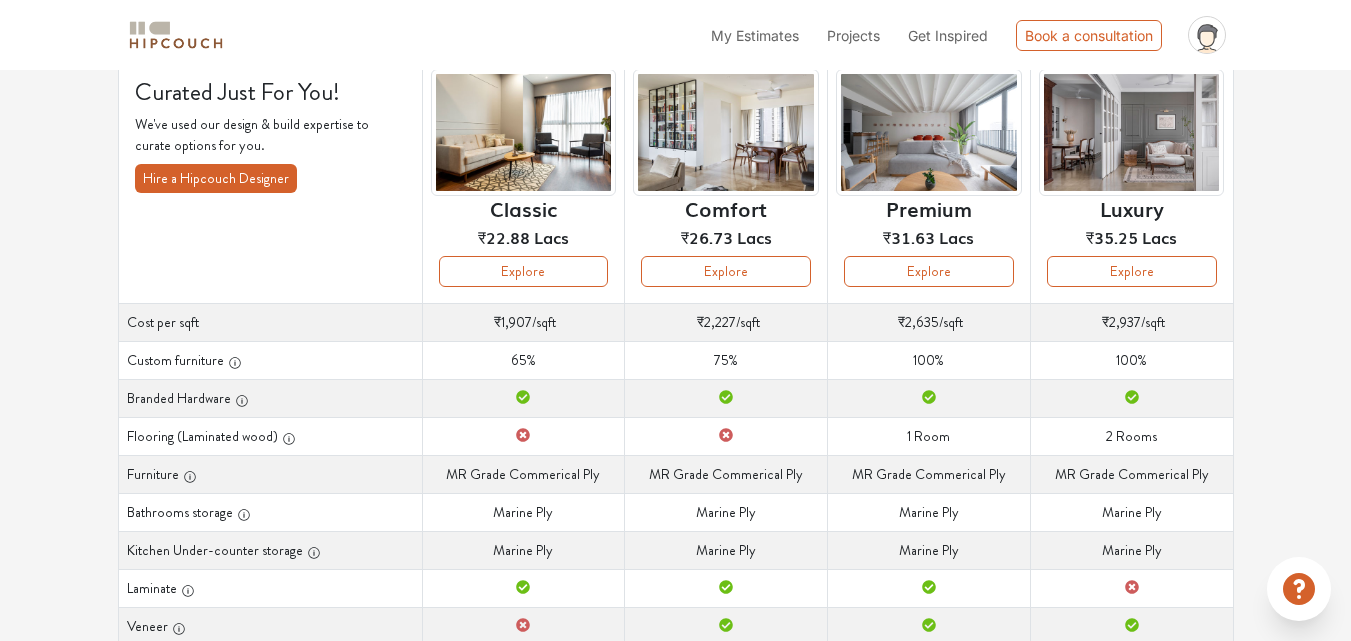 scroll, scrollTop: 0, scrollLeft: 0, axis: both 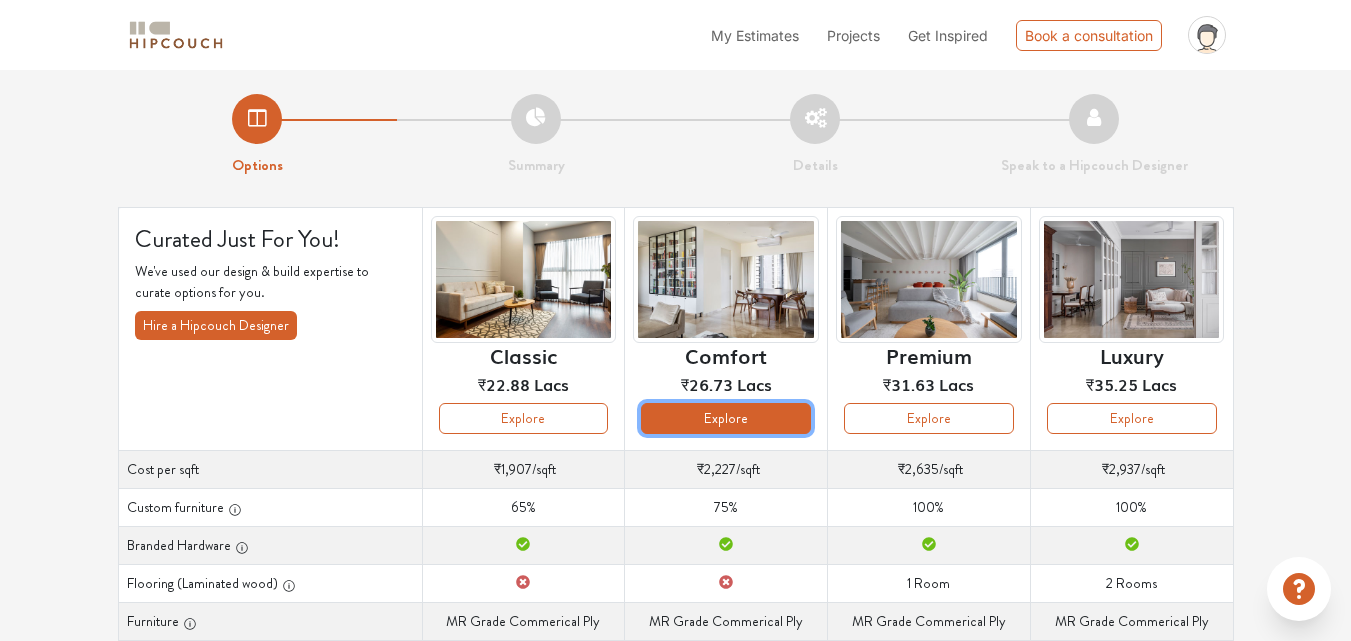 click on "Explore" at bounding box center (726, 418) 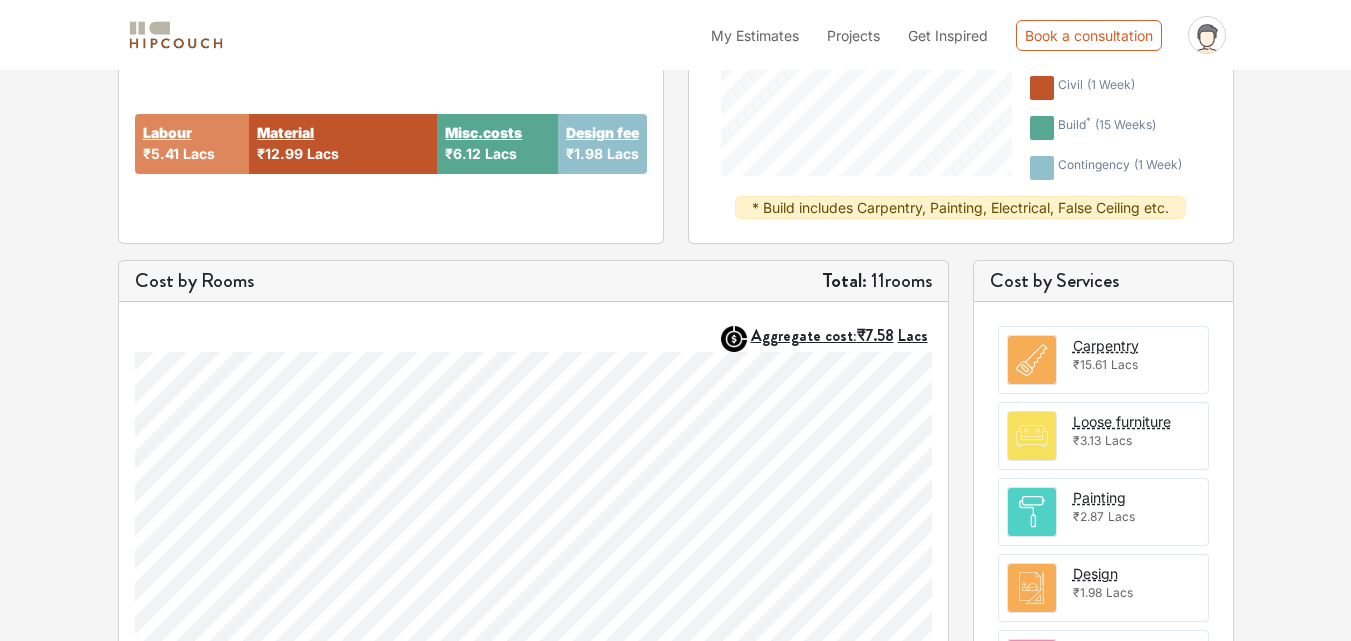 scroll, scrollTop: 412, scrollLeft: 0, axis: vertical 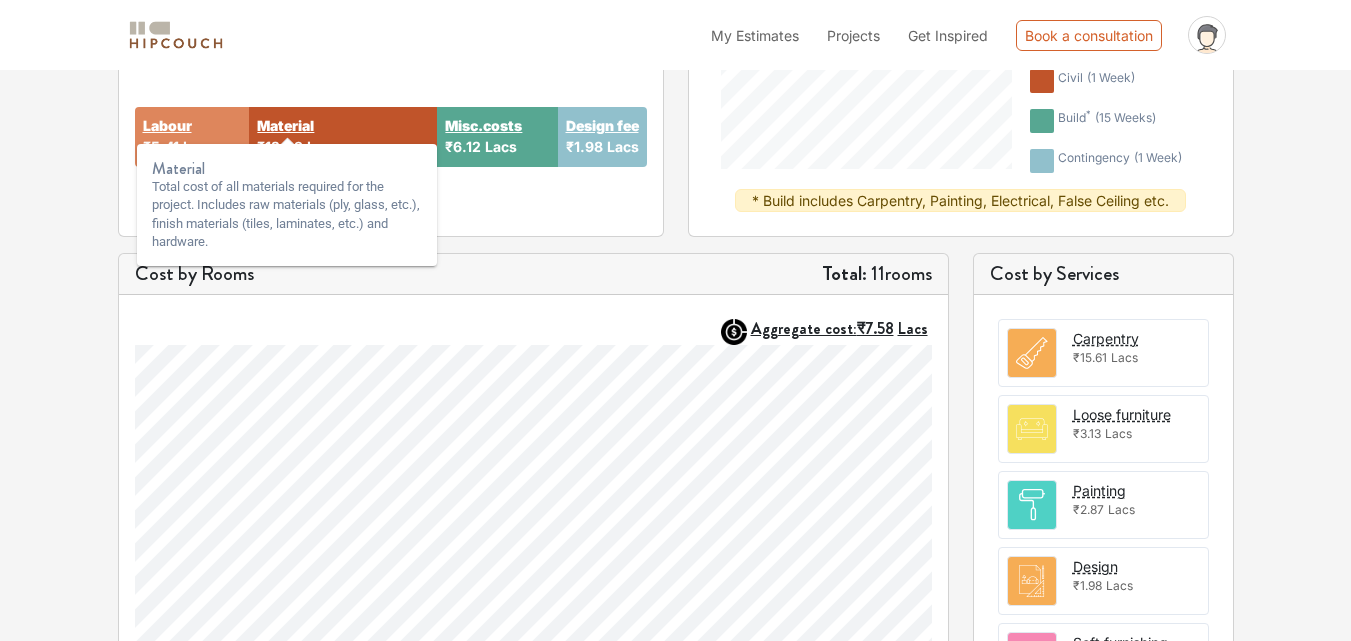 click on "Material" at bounding box center [285, 125] 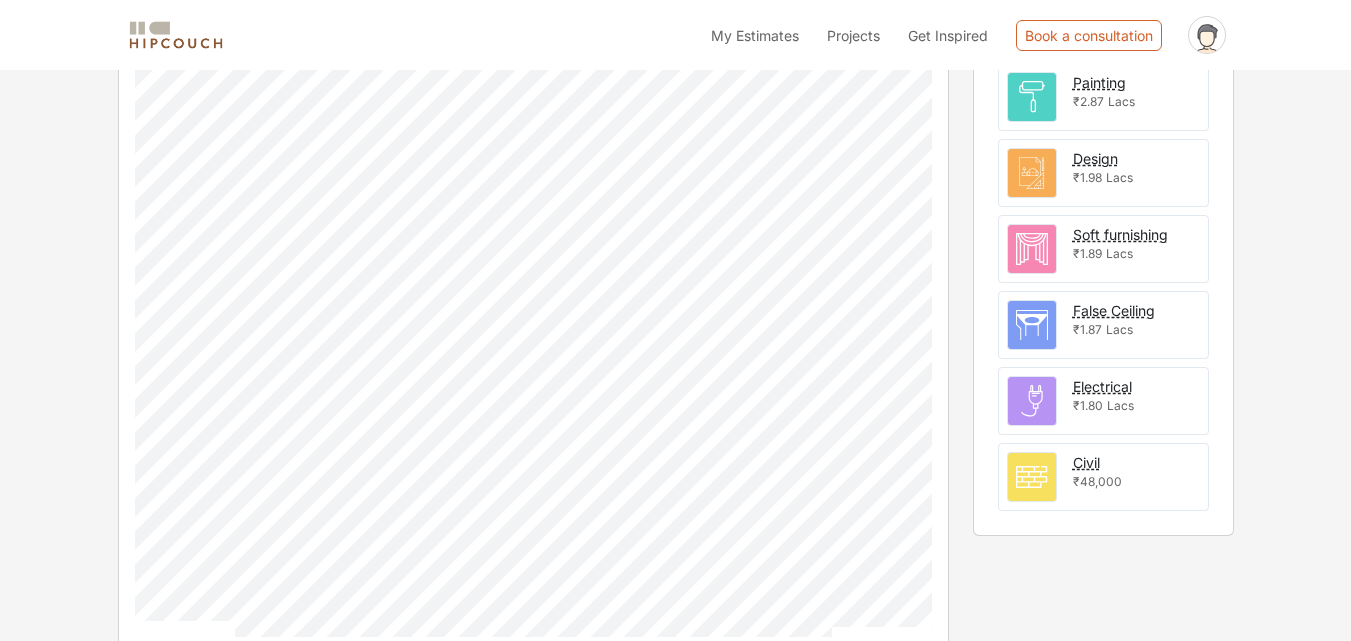 scroll, scrollTop: 841, scrollLeft: 0, axis: vertical 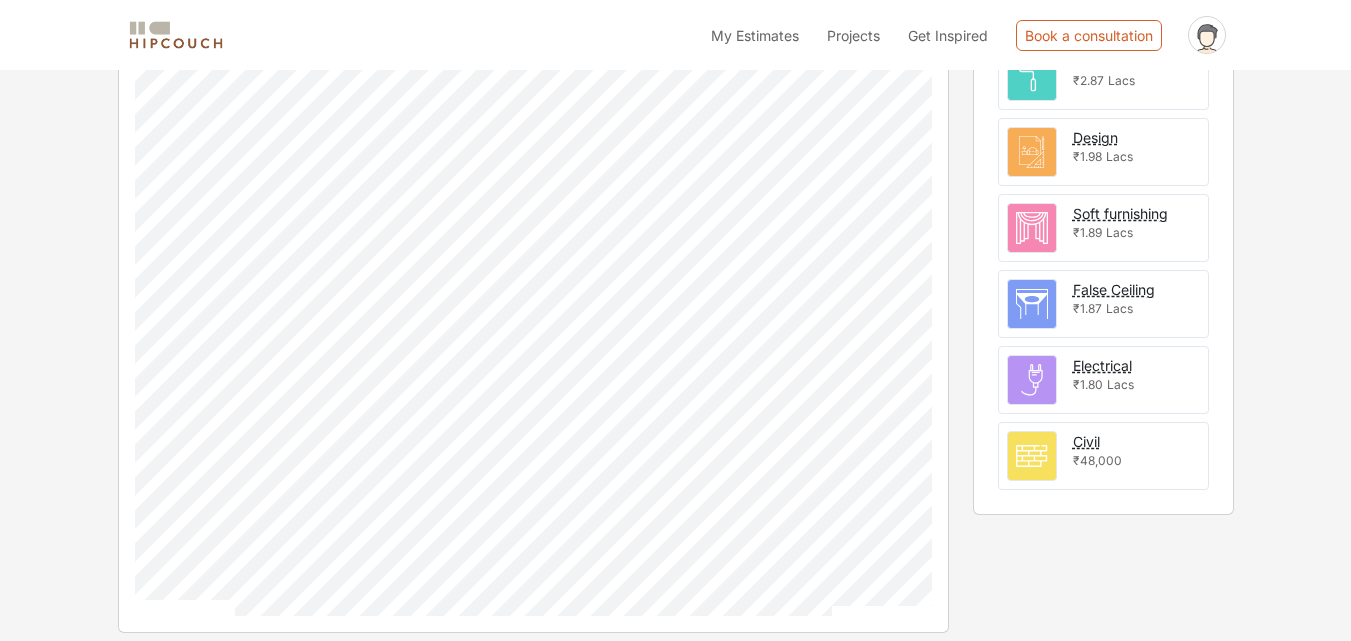 type 